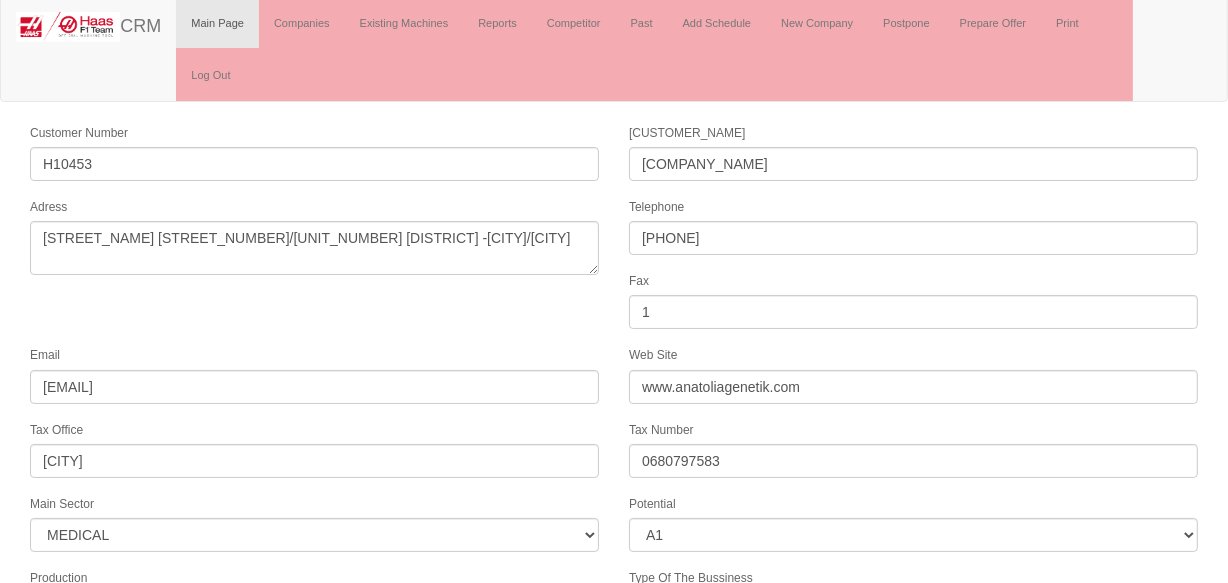 scroll, scrollTop: 0, scrollLeft: 0, axis: both 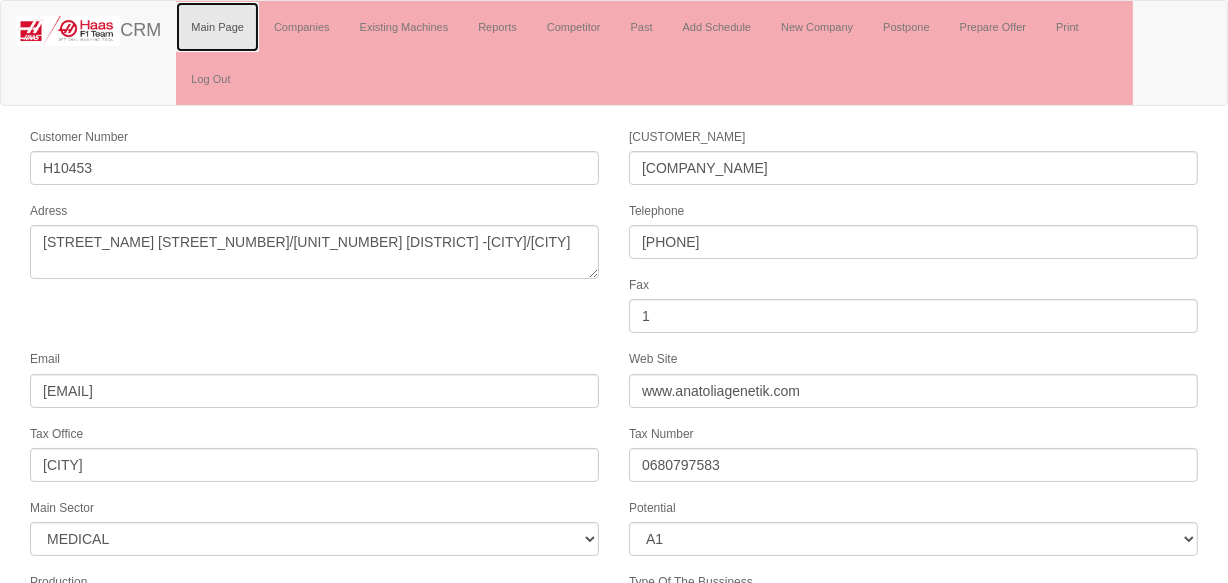 click on "Main Page" at bounding box center (217, 27) 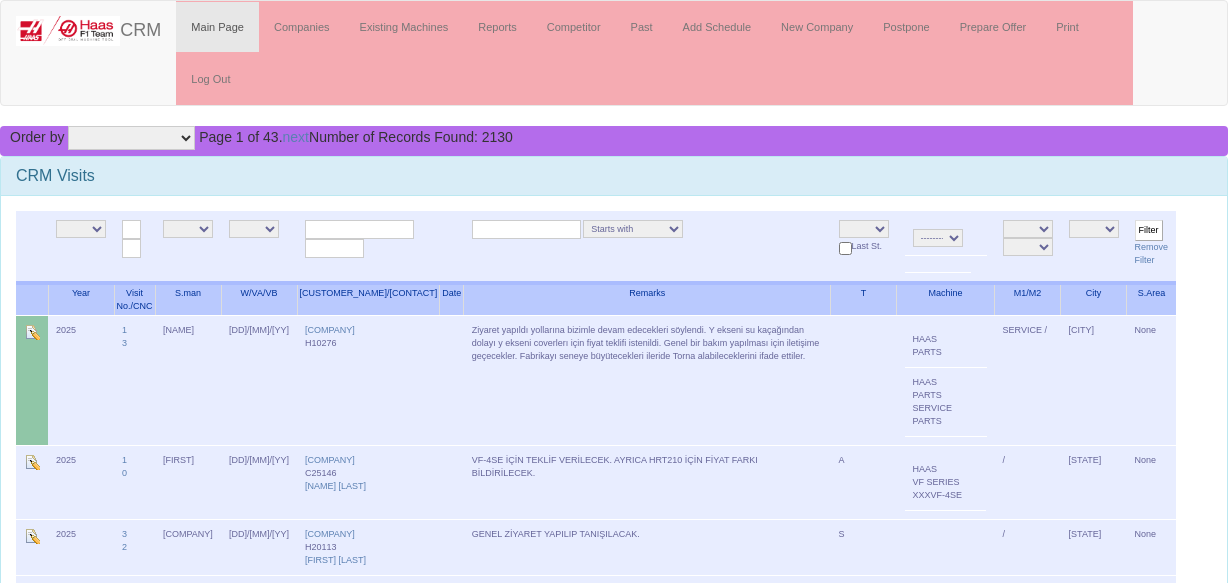 scroll, scrollTop: 0, scrollLeft: 0, axis: both 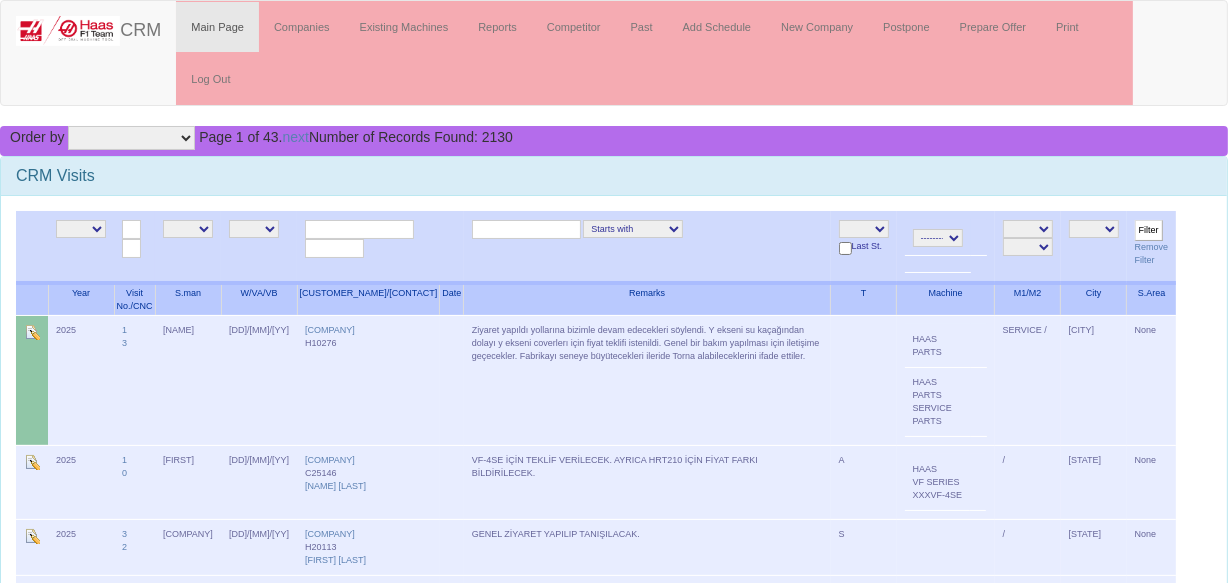 click on "NE
E
A+
A
B
C
L
O
S" at bounding box center (864, 229) 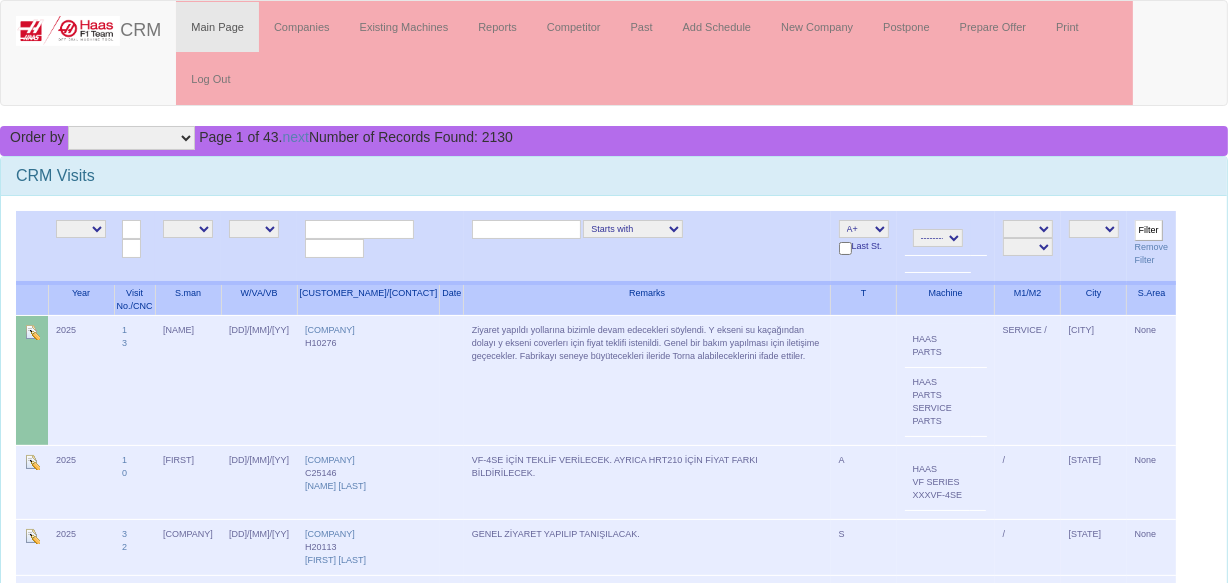 drag, startPoint x: 181, startPoint y: 229, endPoint x: 210, endPoint y: 236, distance: 29.832869 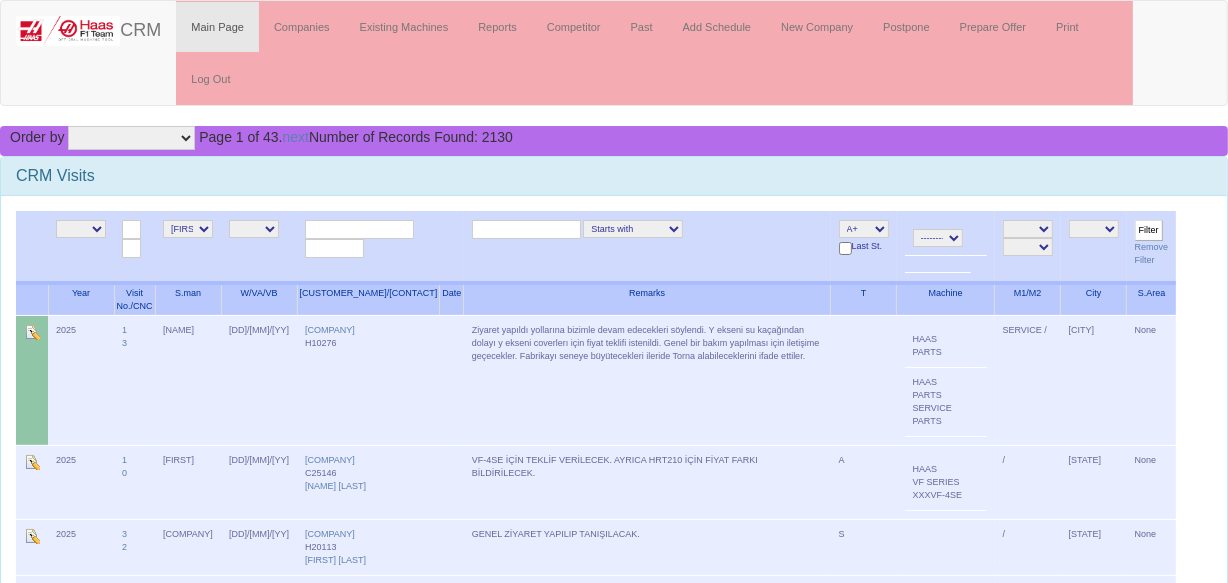 click on "NE
E
serdar
alper
sezin
gizem
emir
turgay
salesasist
mahmut
furkan
batıkan
berk
samet
ozgur
livamakina
aysu
caglar" at bounding box center (188, 229) 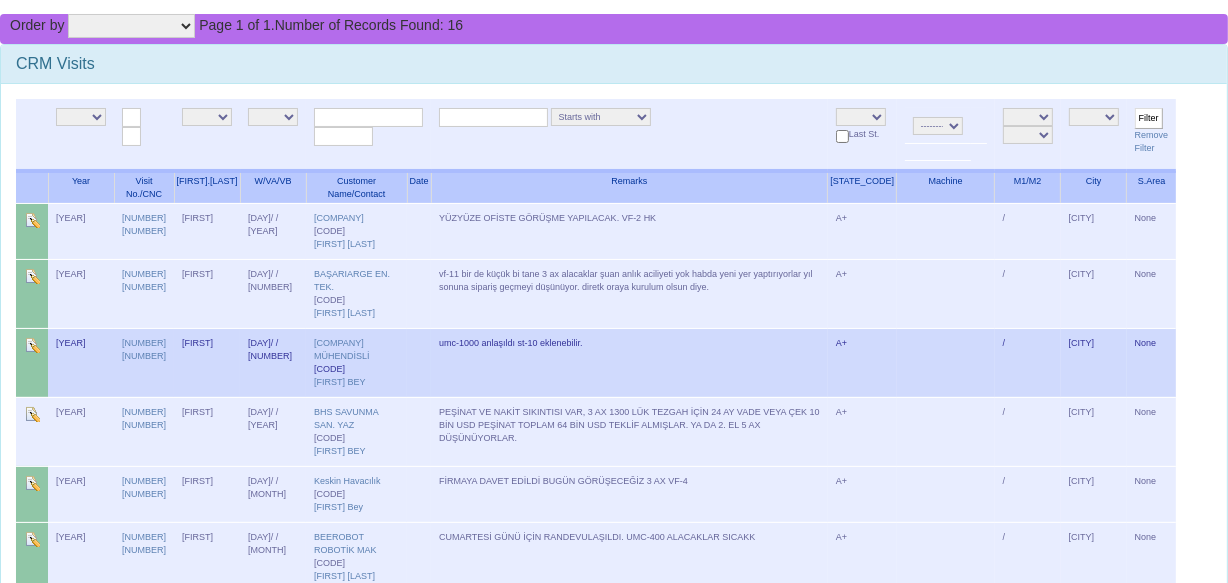 scroll, scrollTop: 0, scrollLeft: 0, axis: both 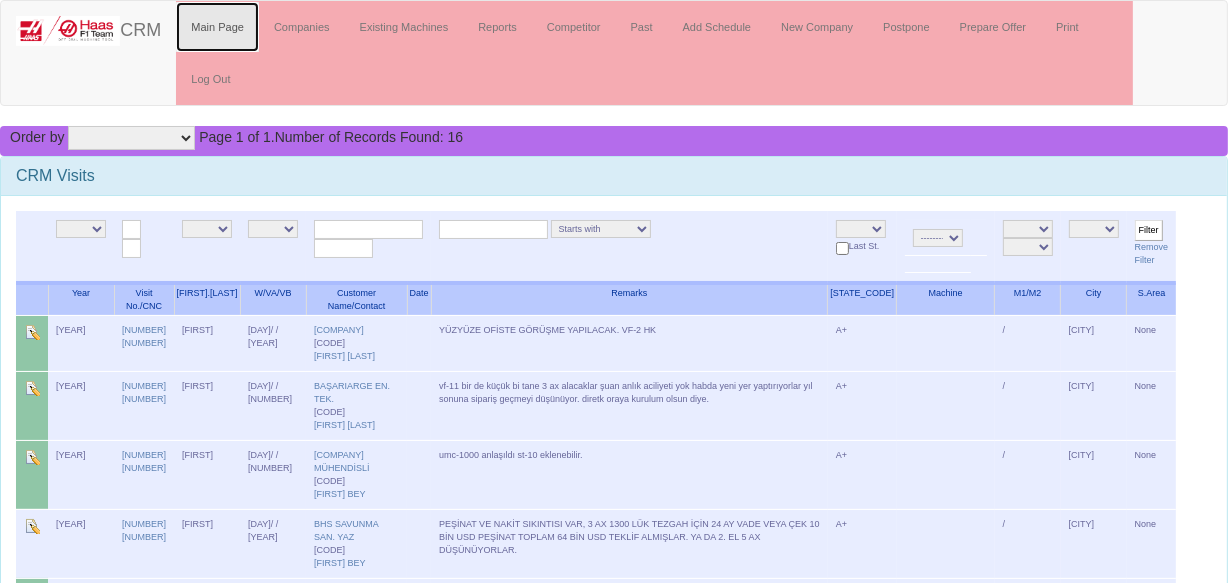 drag, startPoint x: 205, startPoint y: 16, endPoint x: 211, endPoint y: 30, distance: 15.231546 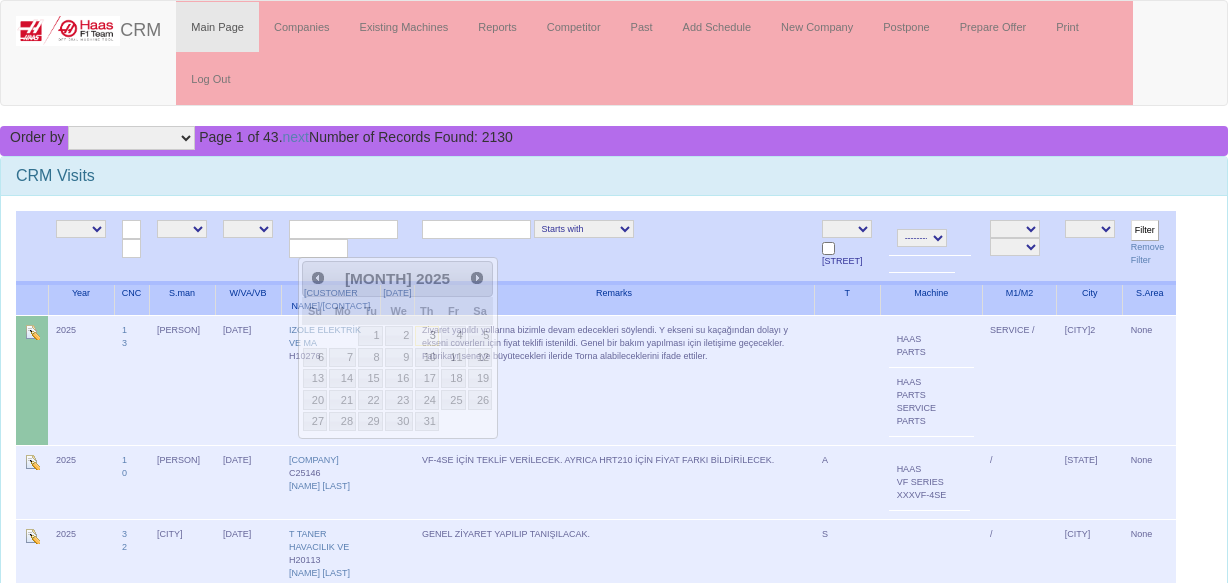scroll, scrollTop: 0, scrollLeft: 0, axis: both 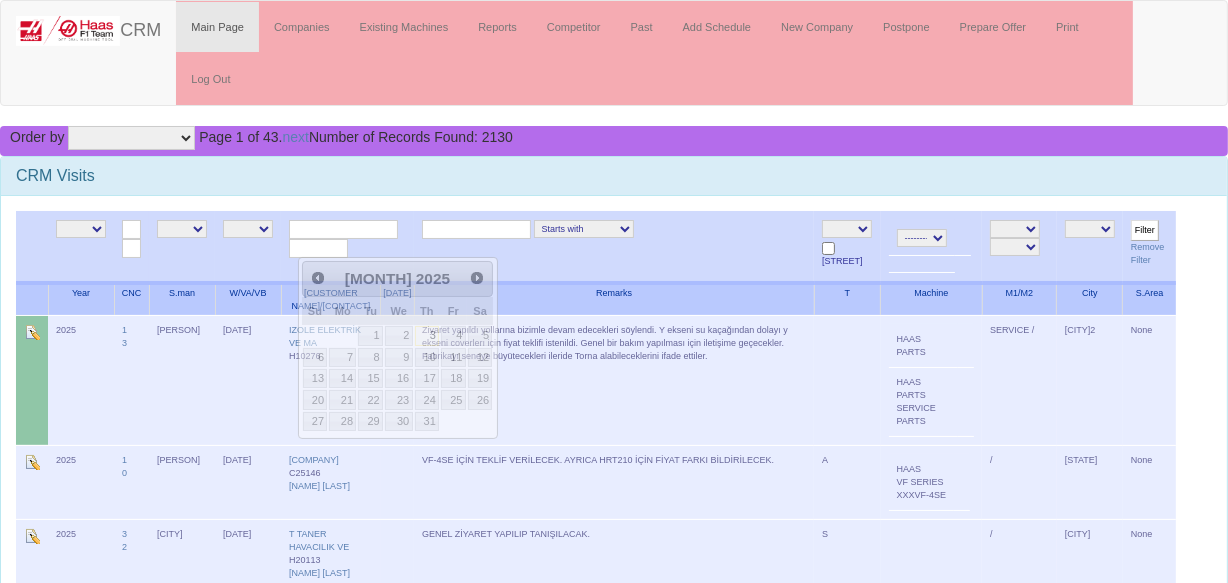 click at bounding box center (343, 229) 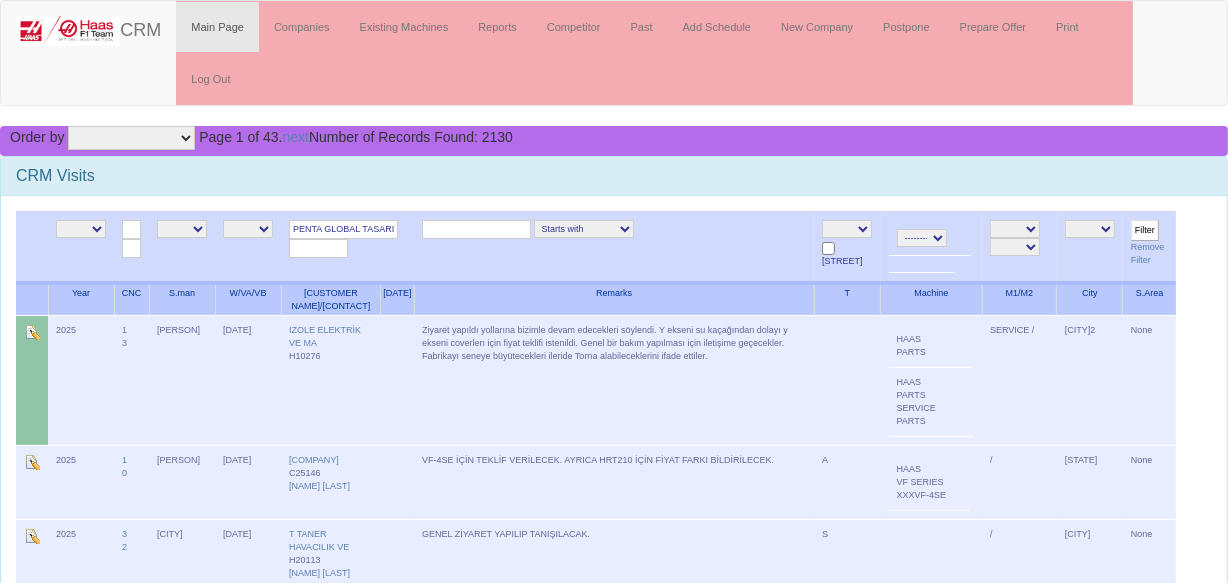 type on "PENTA GLOBAL TASARIM" 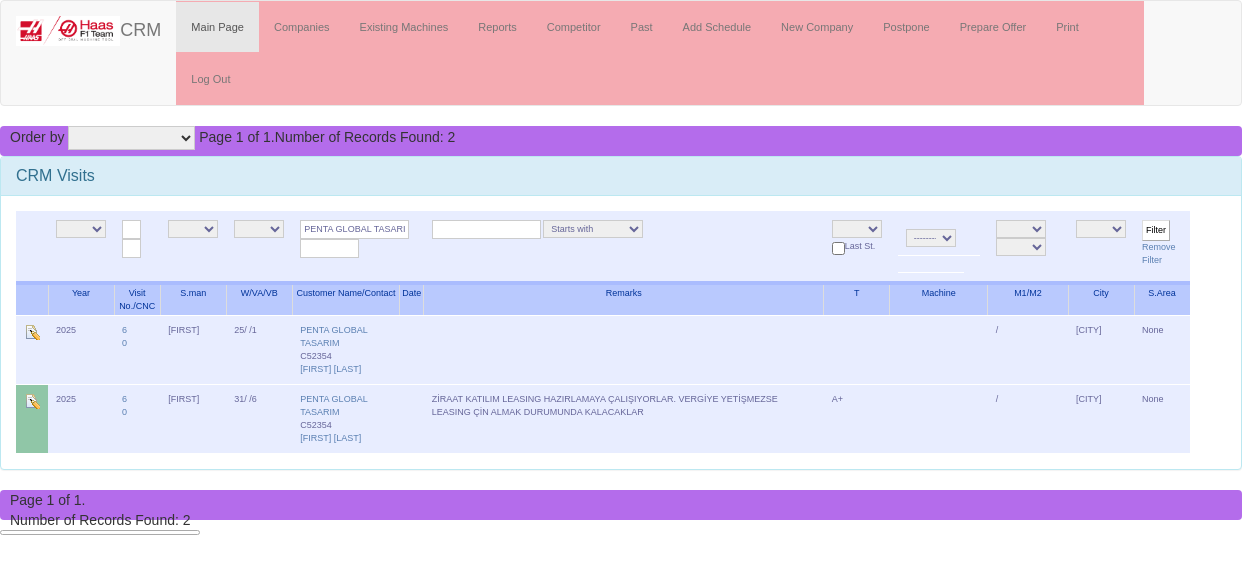 scroll, scrollTop: 0, scrollLeft: 0, axis: both 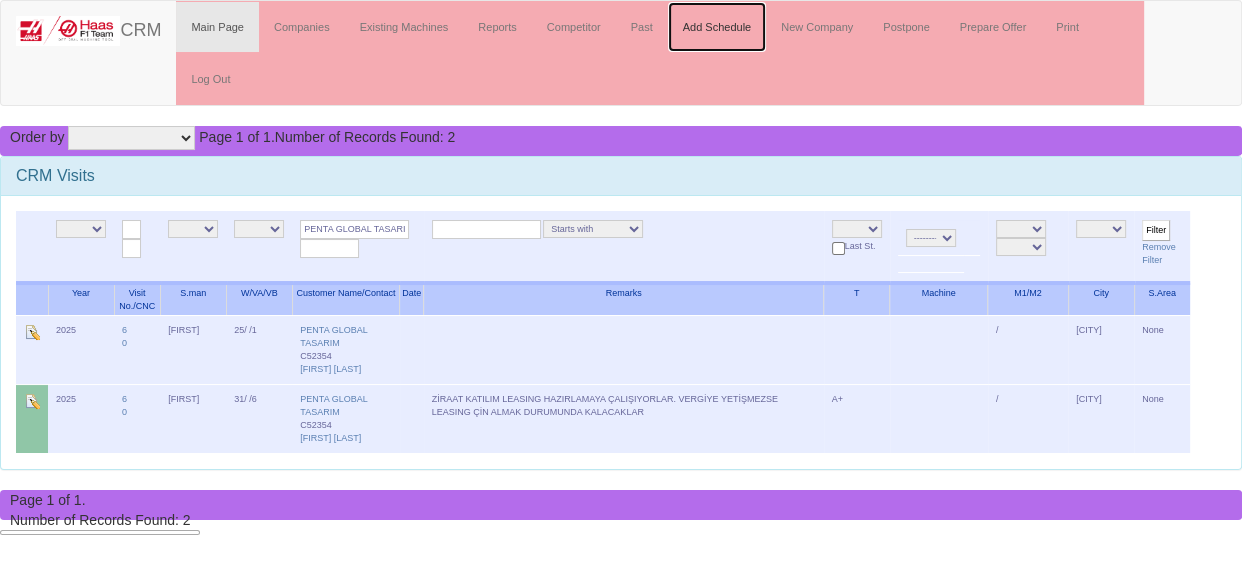 click on "Add Schedule" at bounding box center [717, 27] 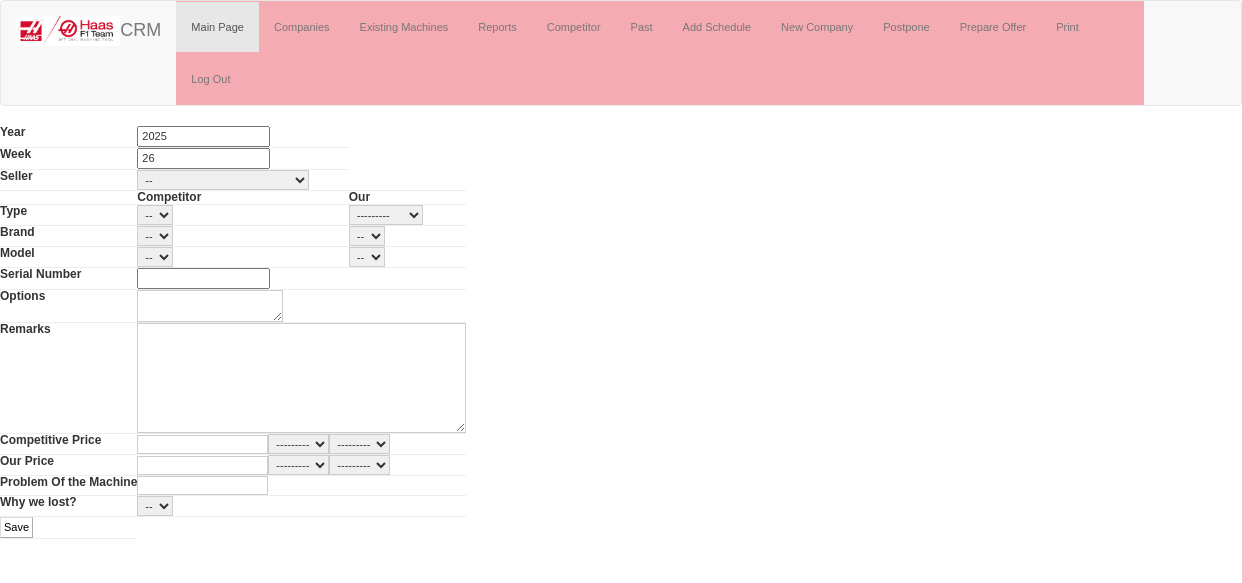 scroll, scrollTop: 0, scrollLeft: 0, axis: both 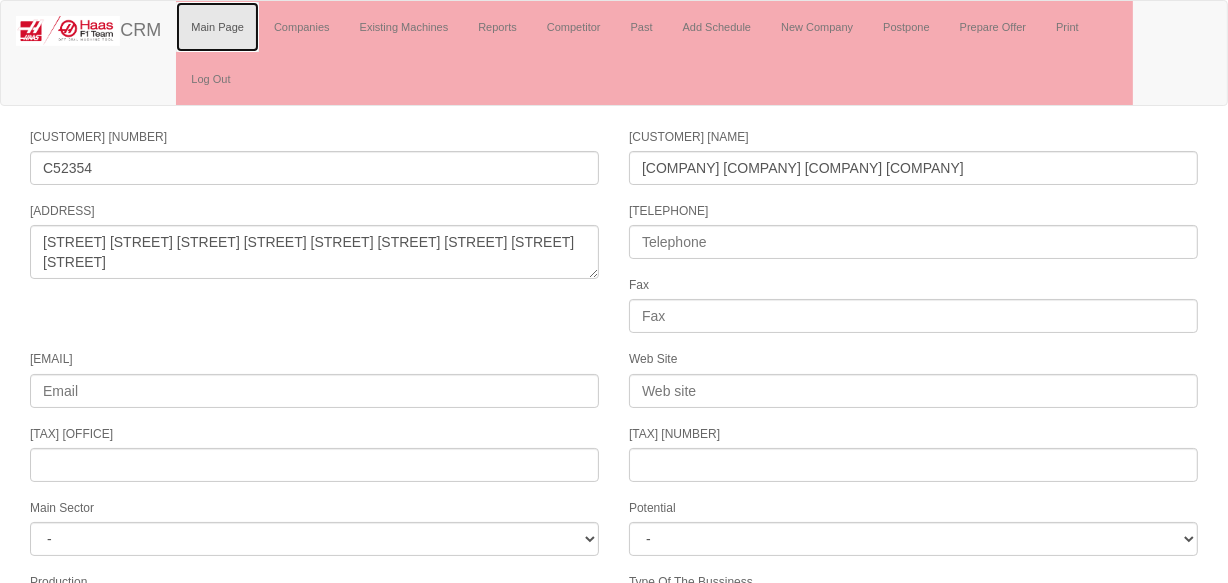 drag, startPoint x: 240, startPoint y: 12, endPoint x: 260, endPoint y: 20, distance: 21.540659 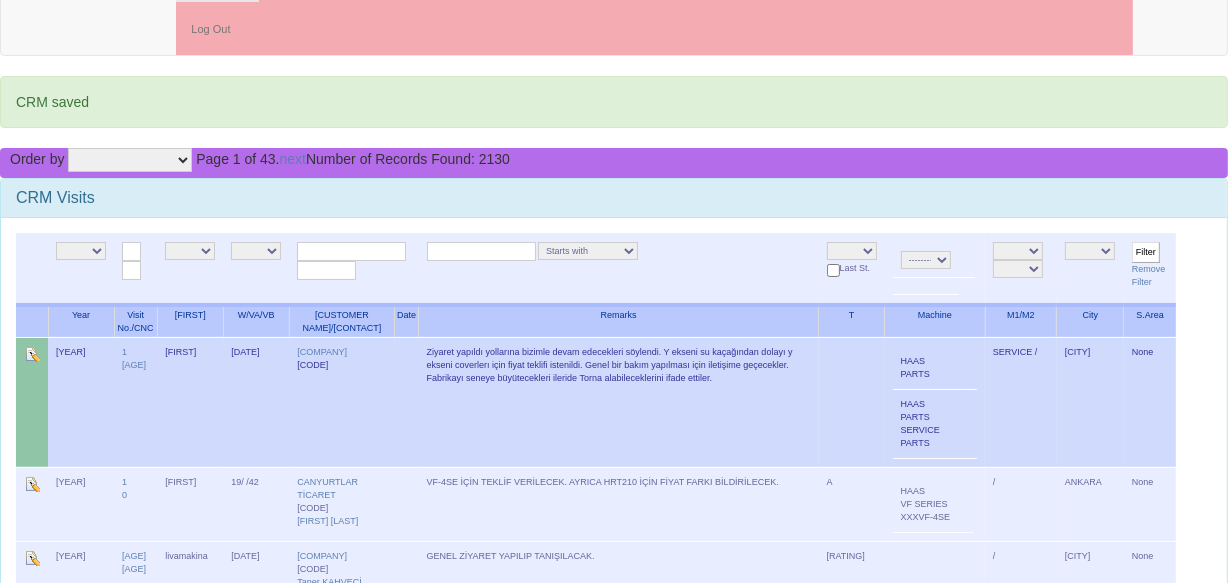 scroll, scrollTop: 90, scrollLeft: 0, axis: vertical 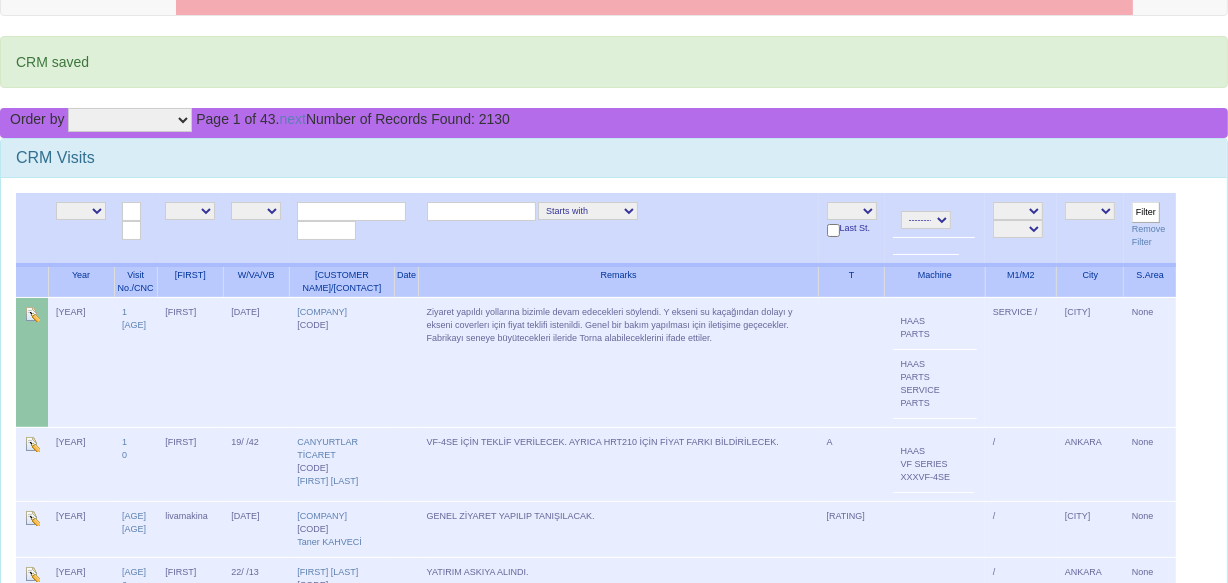 click on "NE
E
serdar
alper
sezin
gizem
emir
turgay
salesasist
mahmut
furkan
batıkan
berk
samet
ozgur
livamakina
aysu
caglar" at bounding box center (190, 211) 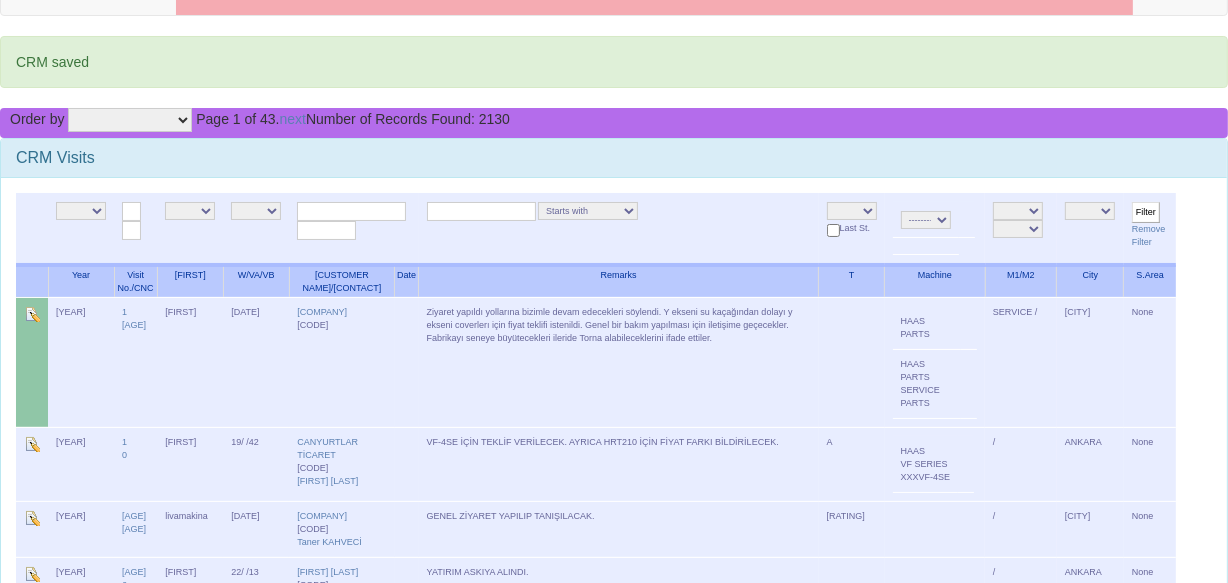 select on "5" 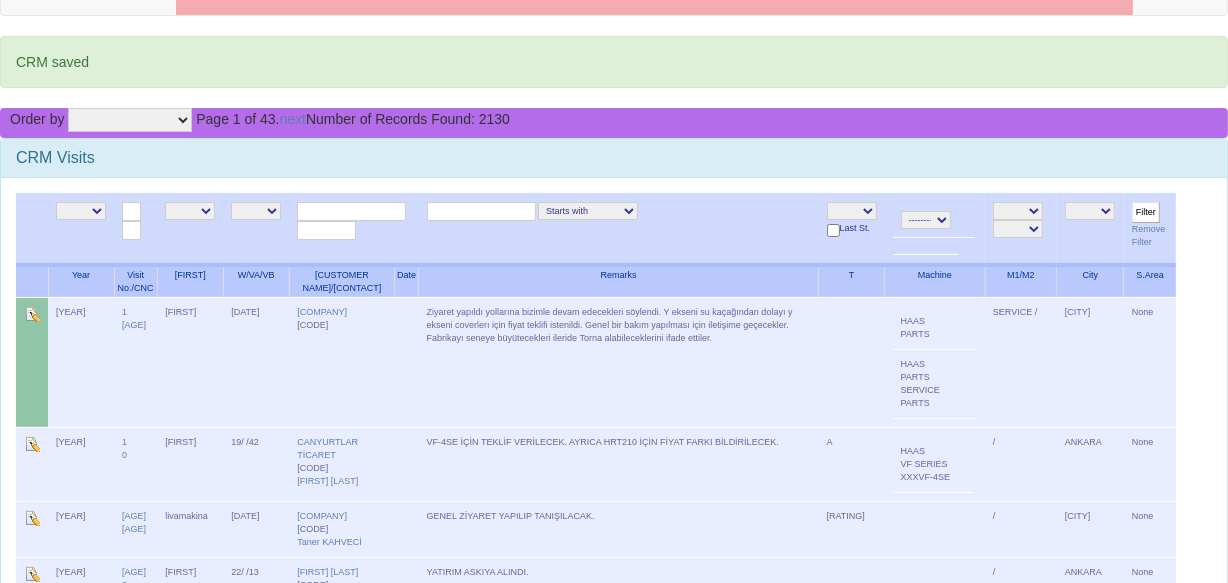 click on "Filter" at bounding box center (1146, 212) 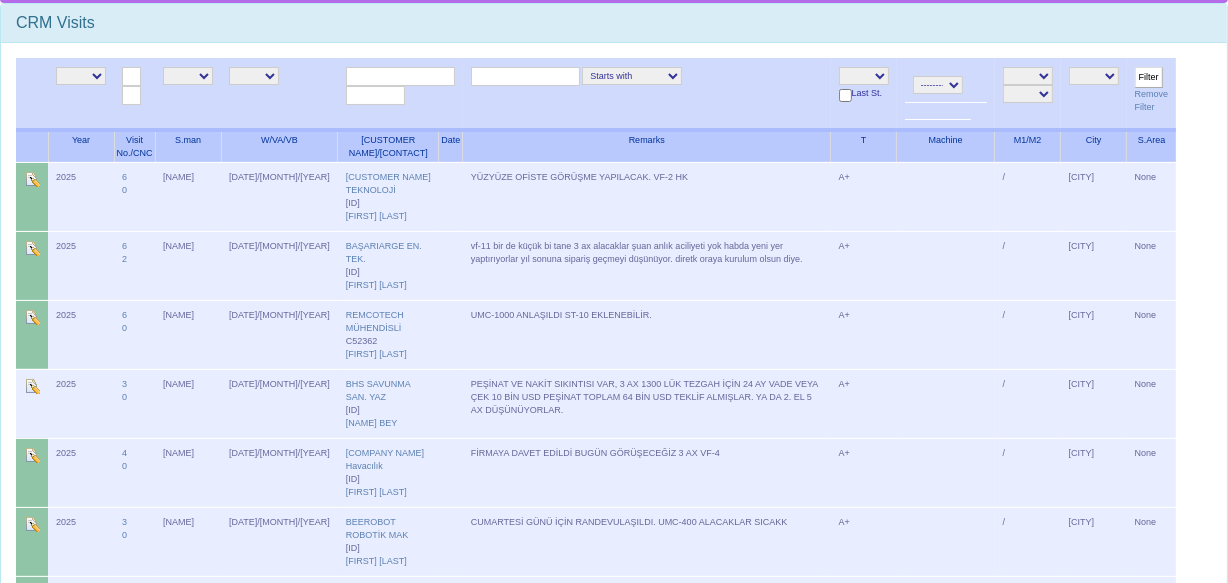 scroll, scrollTop: 0, scrollLeft: 0, axis: both 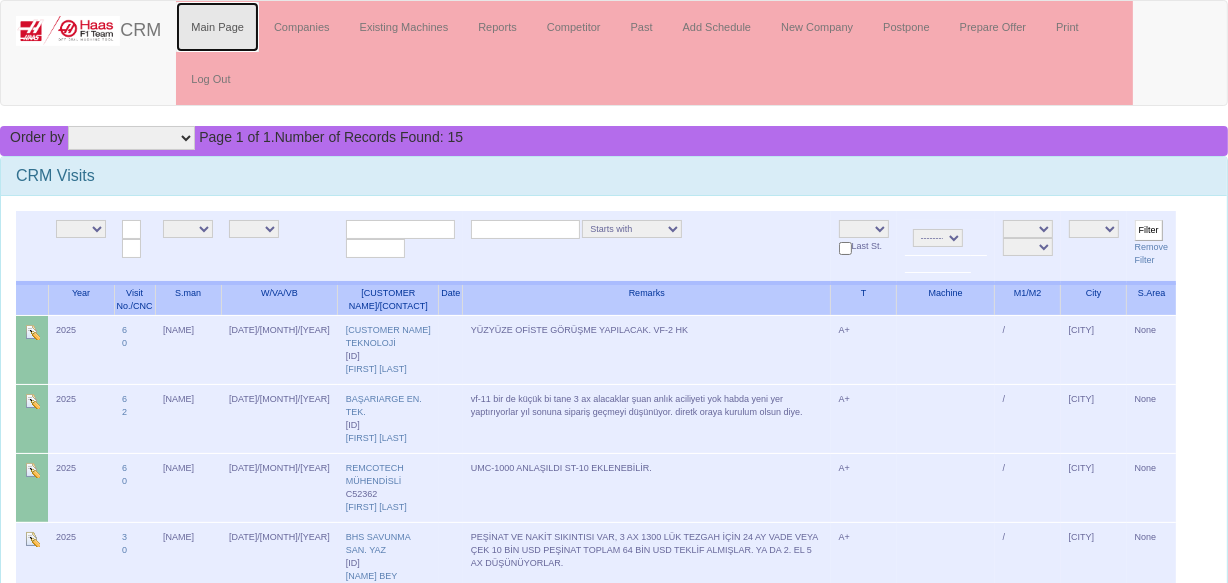 drag, startPoint x: 218, startPoint y: 12, endPoint x: 247, endPoint y: 20, distance: 30.083218 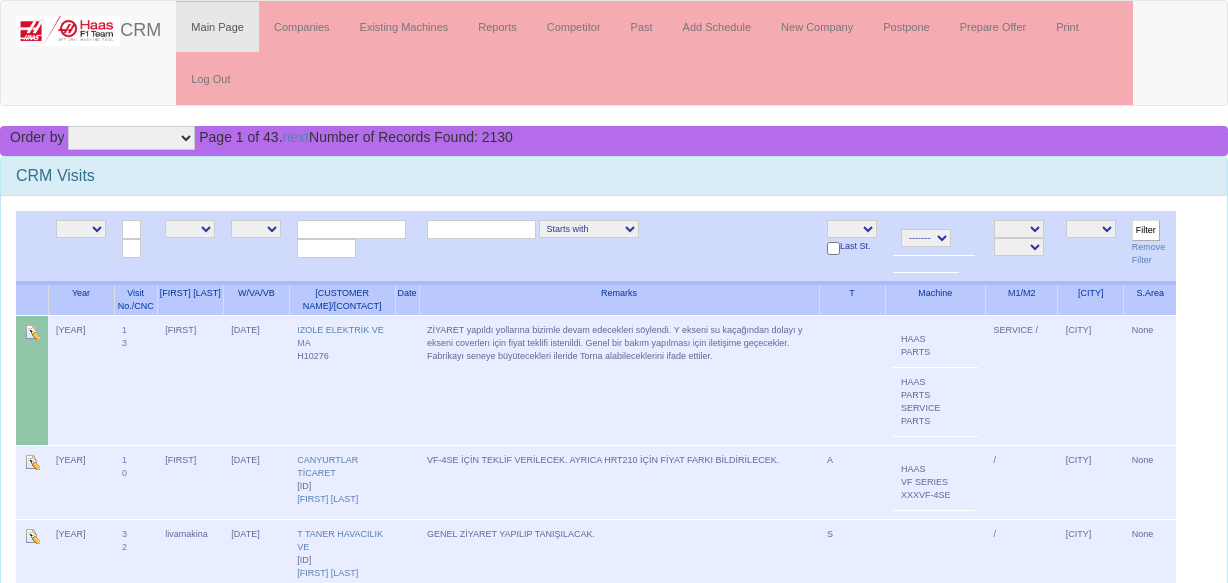 scroll, scrollTop: 0, scrollLeft: 0, axis: both 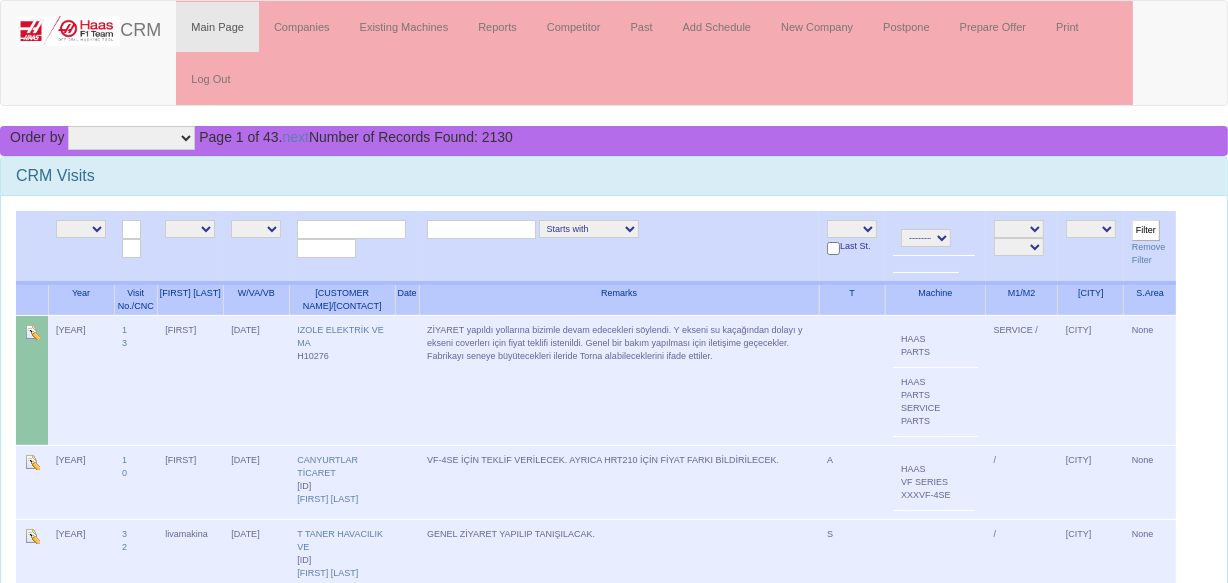click on "NE
E
[PERSON]
[PERSON]
[PERSON]
[PERSON]
[PERSON]
salesasist
[PERSON]
[PERSON]
[PERSON]
[PERSON]
[PERSON]
samet
[PERSON]
livamakina
[PERSON]
[PERSON]" at bounding box center (190, 229) 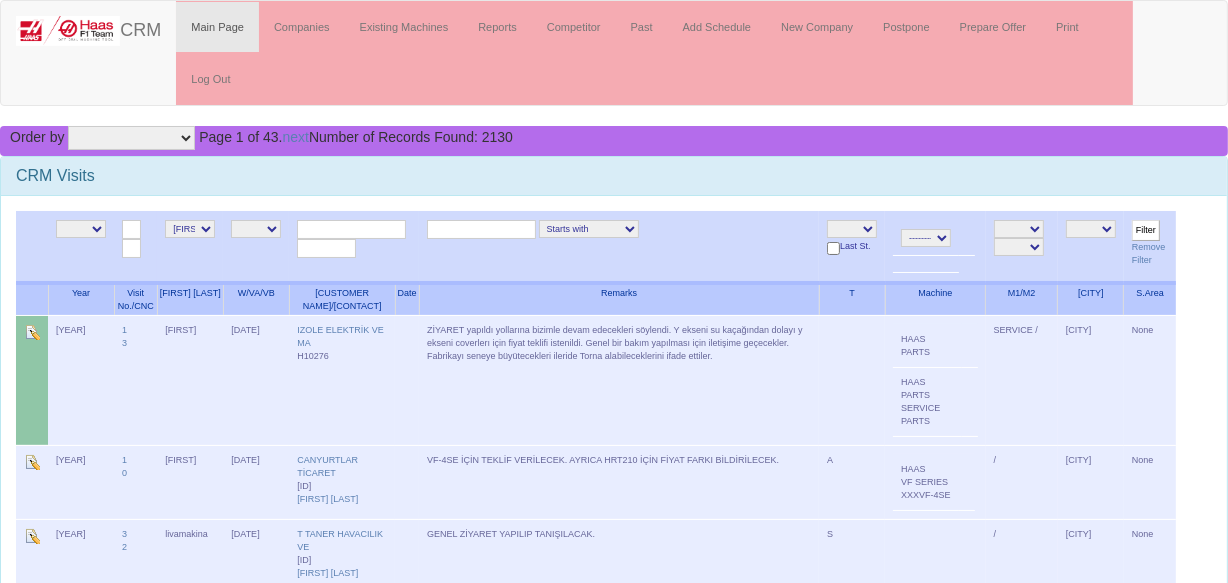 click on "NE
E
[PERSON]
[PERSON]
[PERSON]
[PERSON]
[PERSON]
salesasist
[PERSON]
[PERSON]
[PERSON]
[PERSON]
[PERSON]
samet
[PERSON]
livamakina
[PERSON]
[PERSON]" at bounding box center [190, 229] 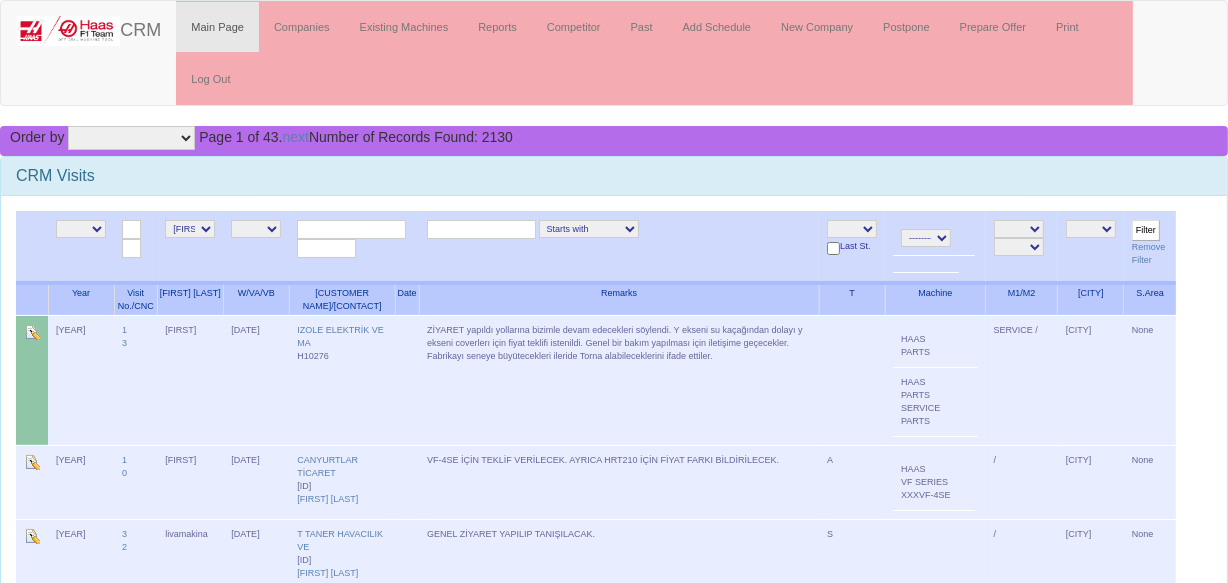 click on "Filter" at bounding box center (1146, 230) 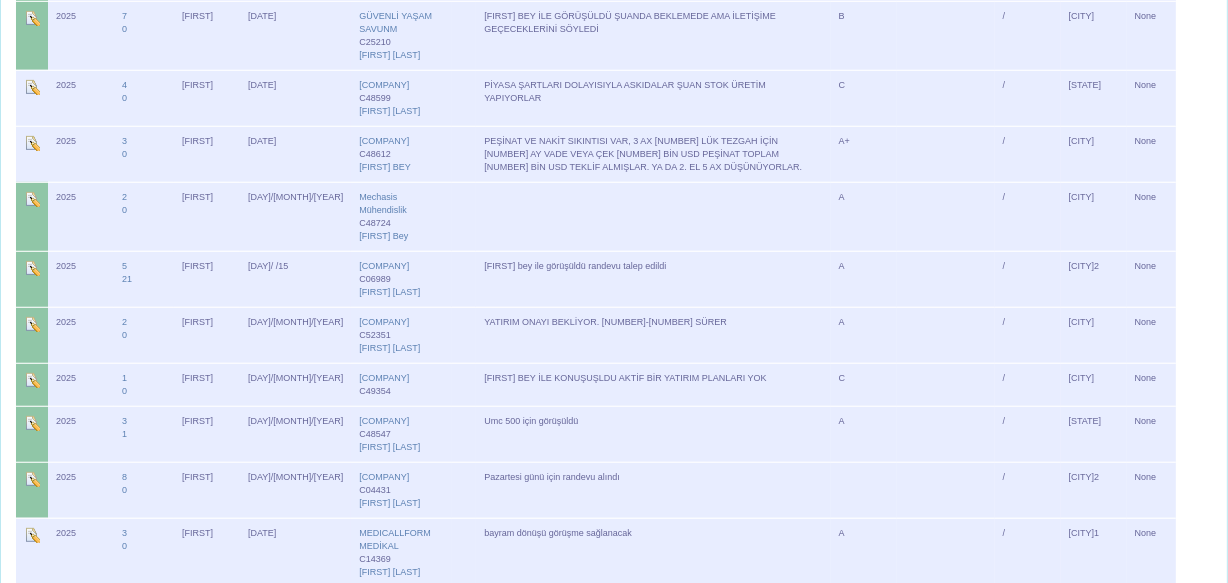 scroll, scrollTop: 1000, scrollLeft: 0, axis: vertical 